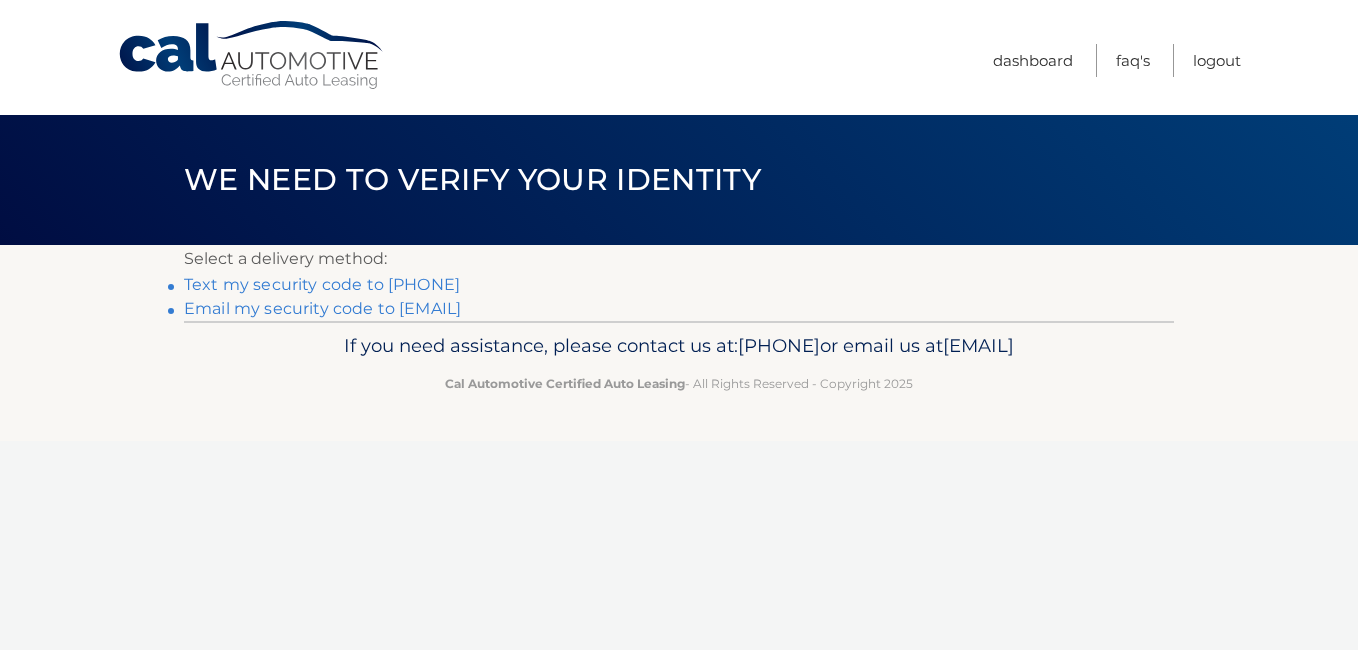 scroll, scrollTop: 0, scrollLeft: 0, axis: both 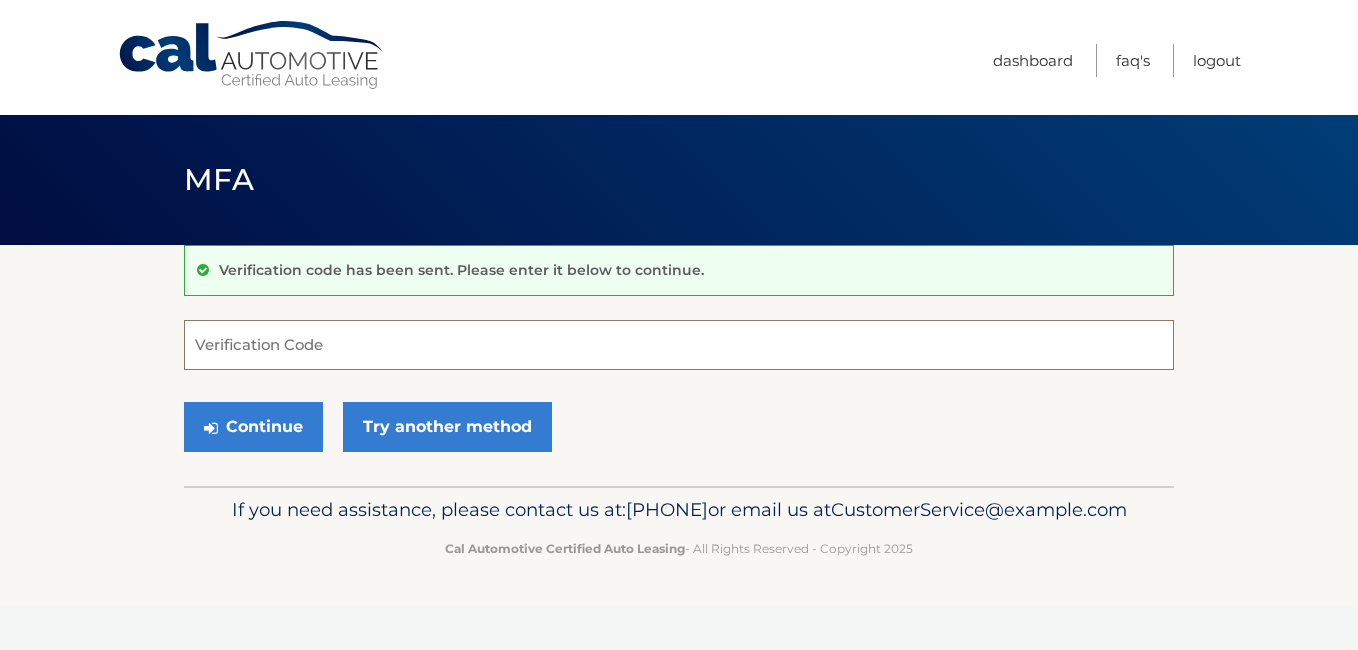 click on "Verification Code" at bounding box center (679, 345) 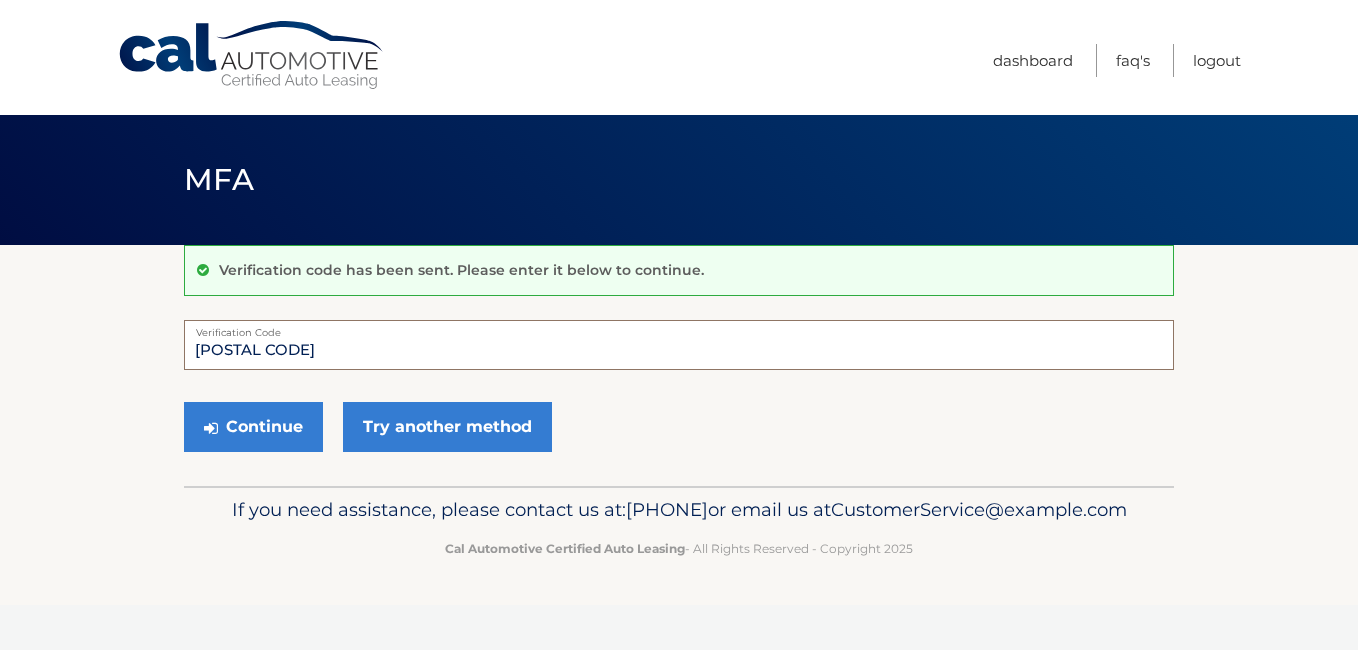 type on "070753" 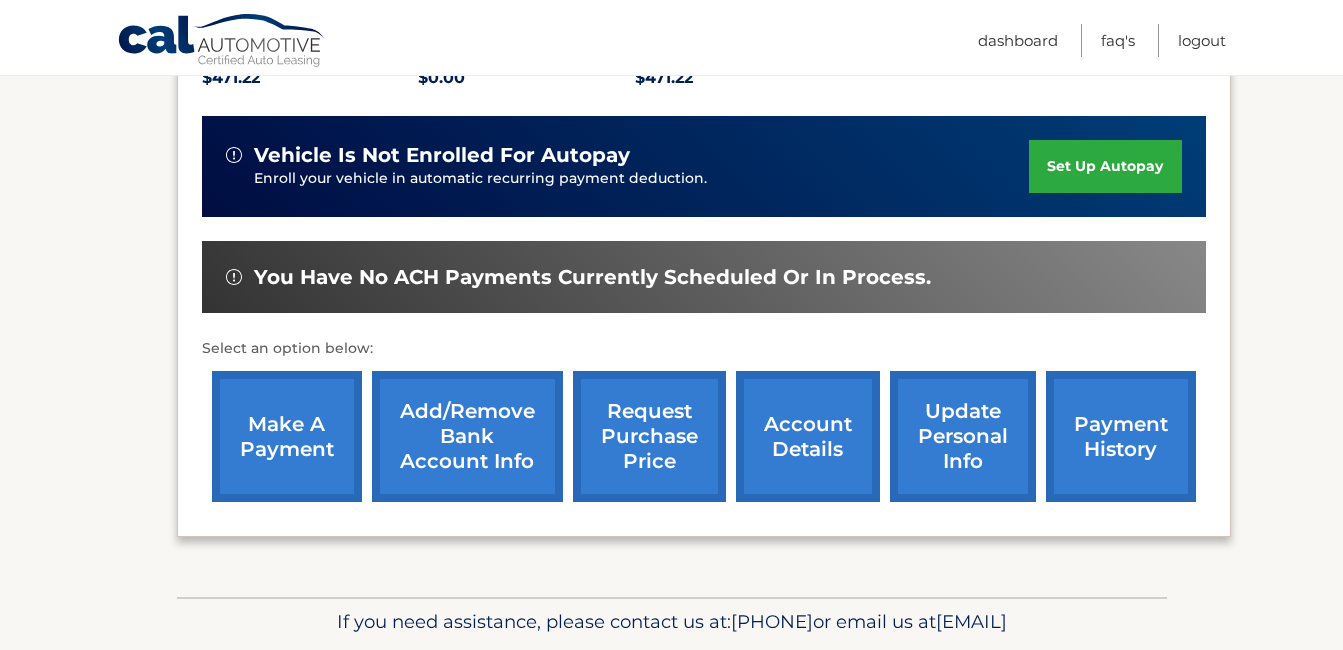 scroll, scrollTop: 500, scrollLeft: 0, axis: vertical 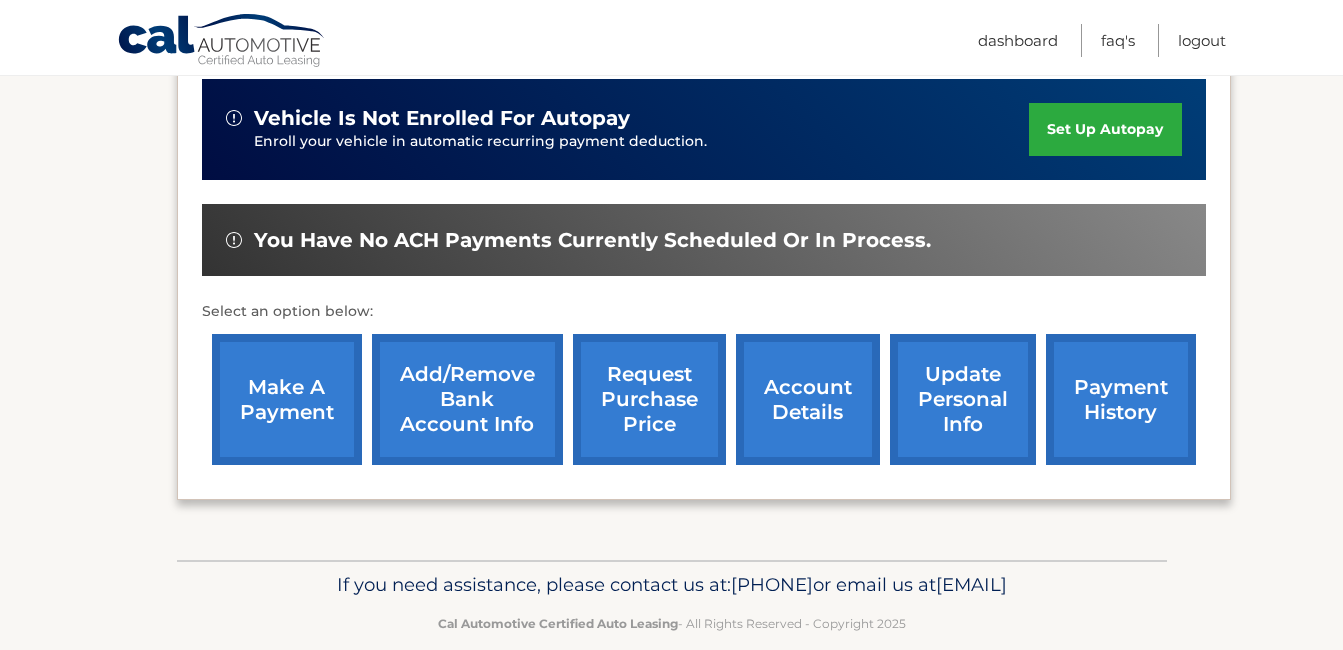click on "make a payment" at bounding box center (287, 399) 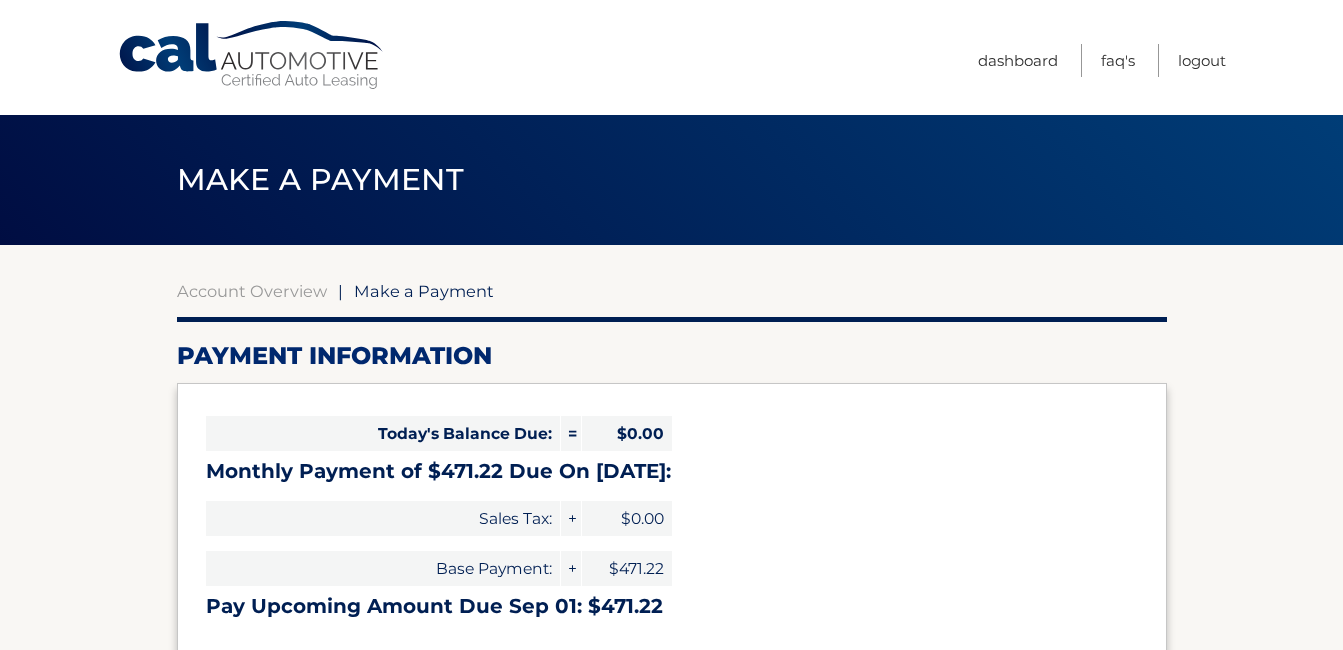 select on "[DOCUMENT_ID]" 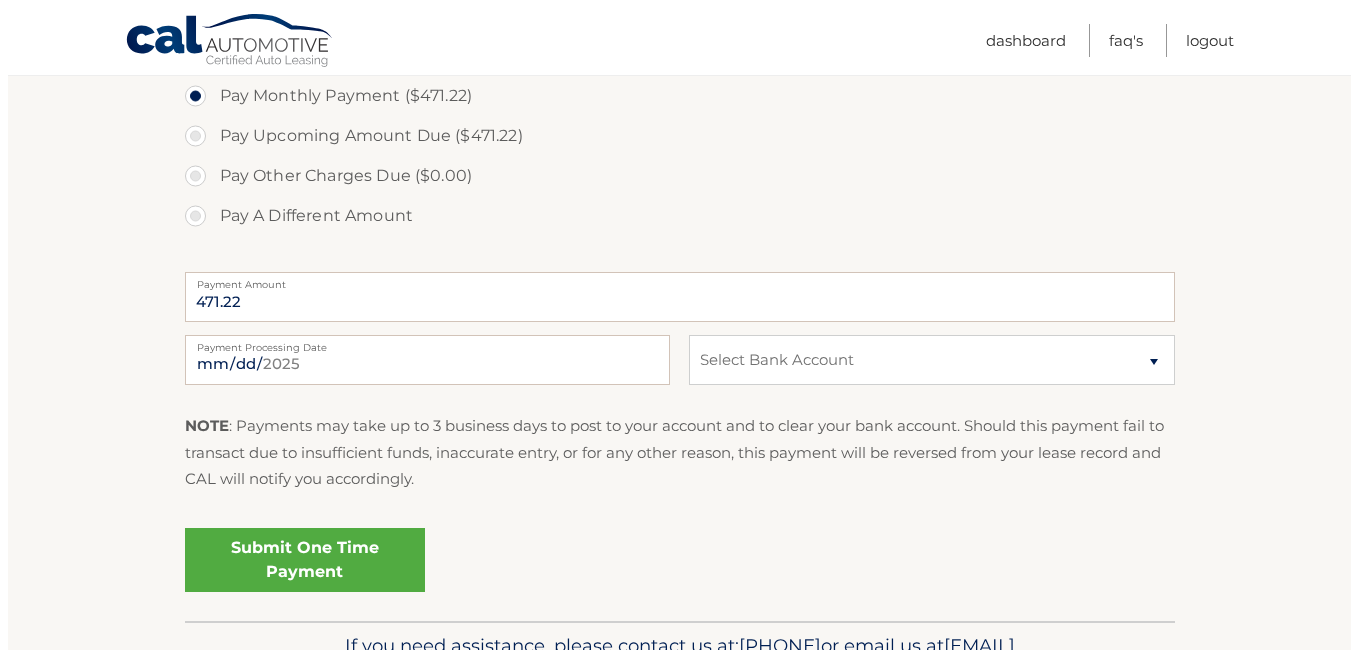 scroll, scrollTop: 700, scrollLeft: 0, axis: vertical 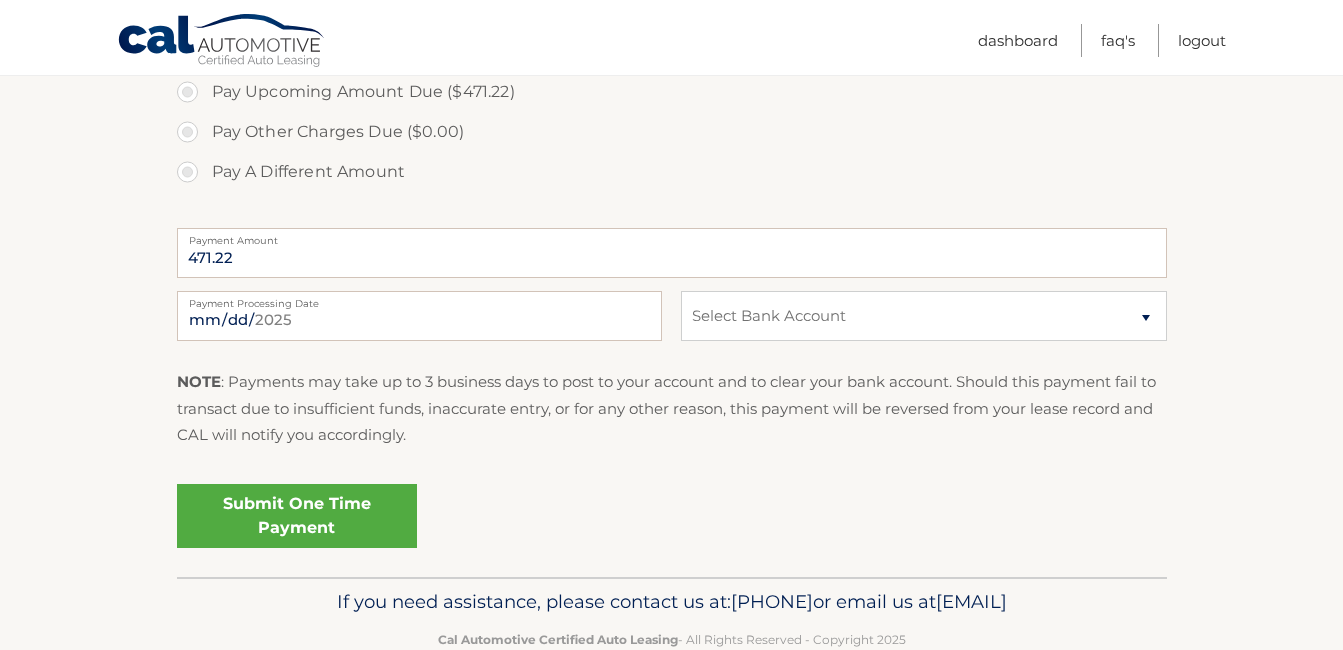 click on "Submit One Time Payment" at bounding box center (297, 516) 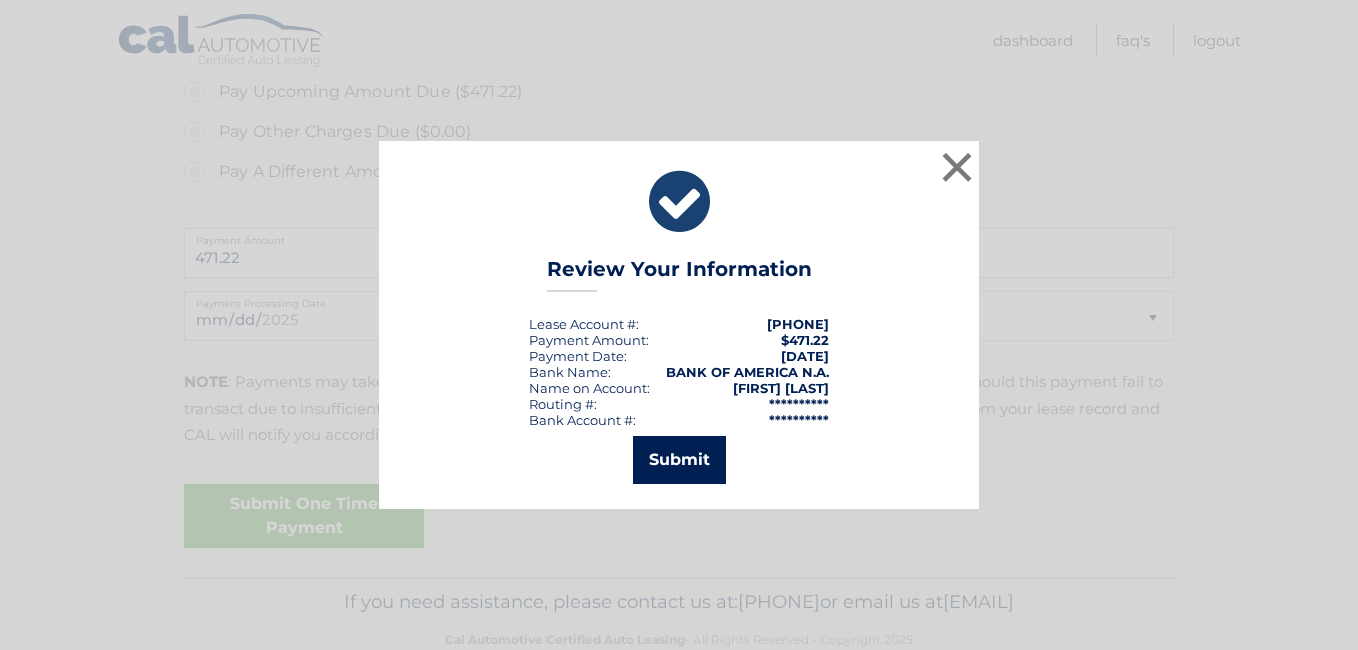 click on "Submit" at bounding box center [679, 460] 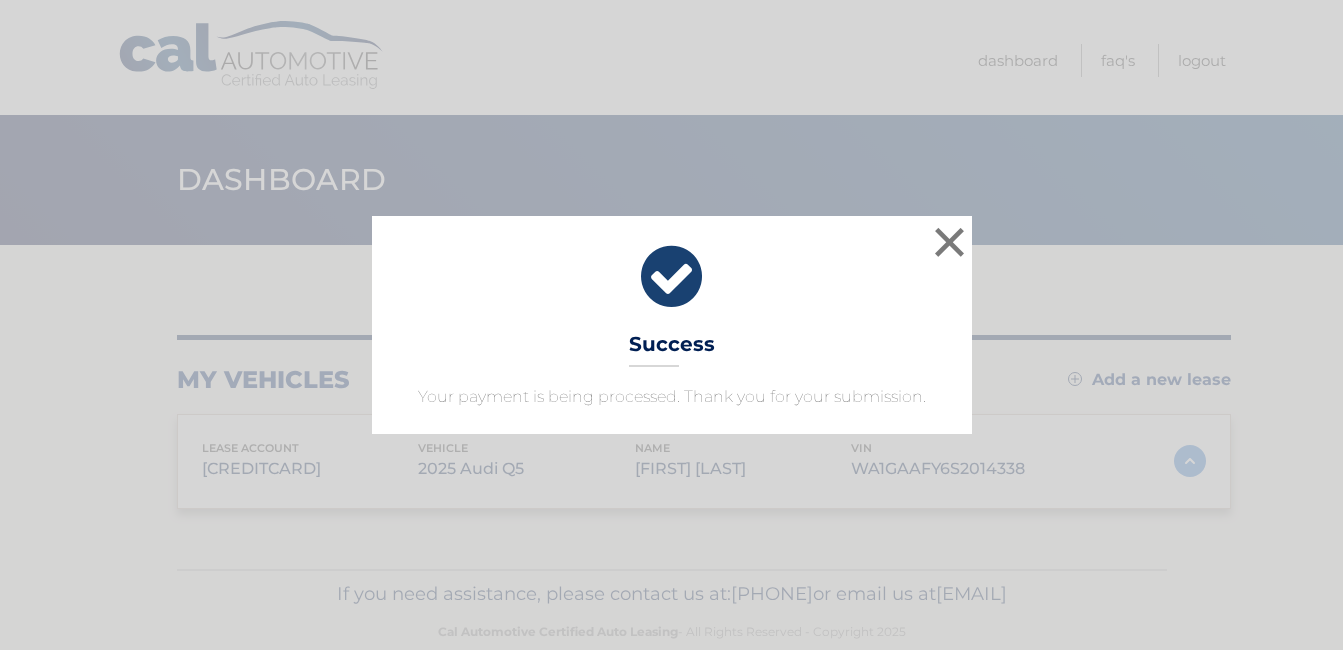 scroll, scrollTop: 0, scrollLeft: 0, axis: both 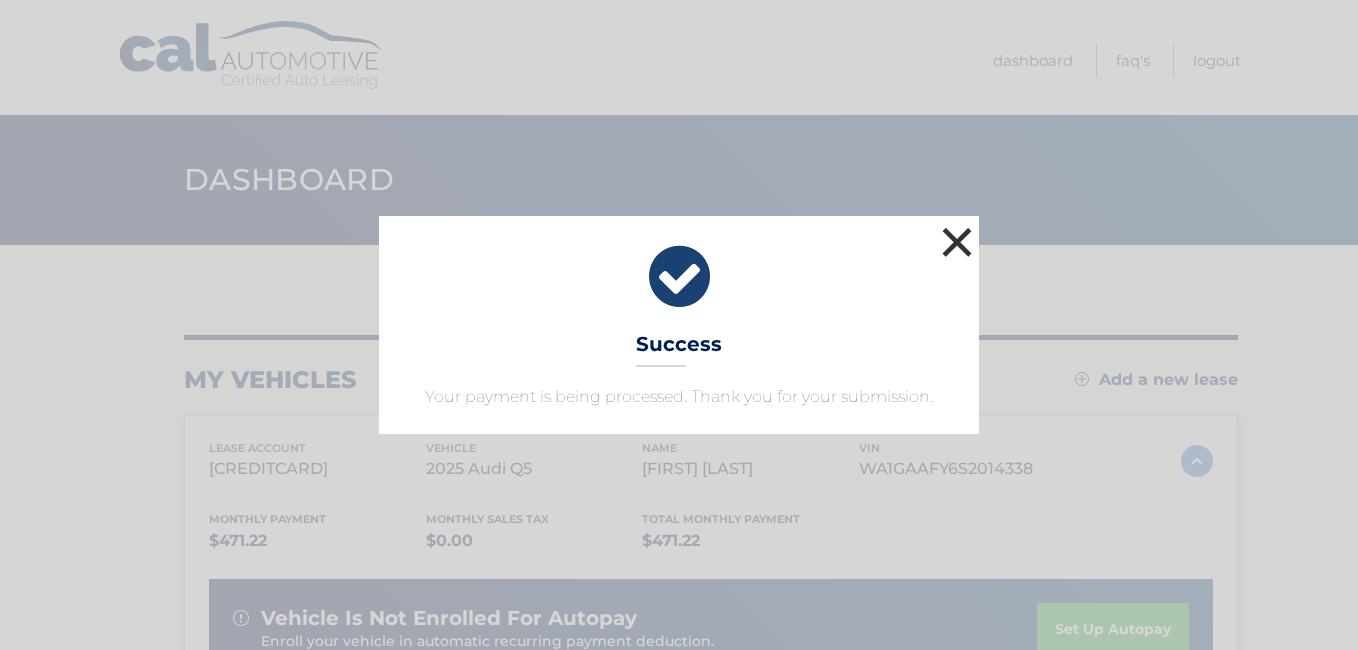 click on "×" at bounding box center [957, 242] 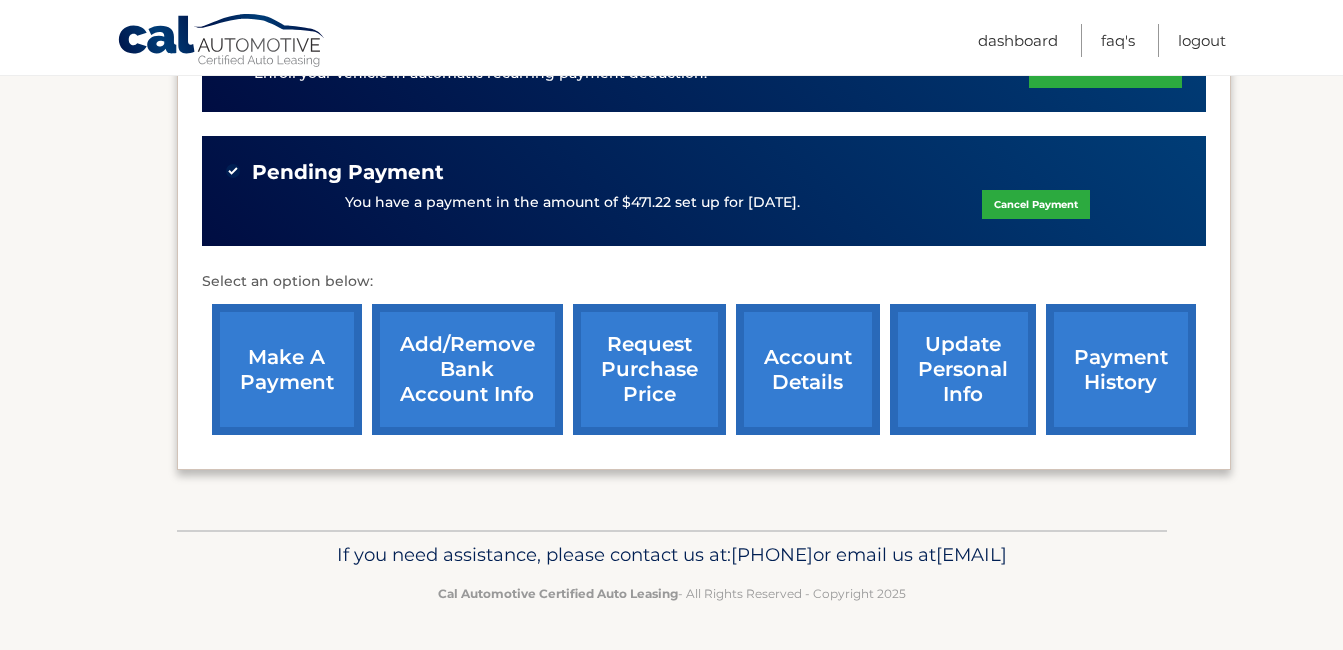 scroll, scrollTop: 600, scrollLeft: 0, axis: vertical 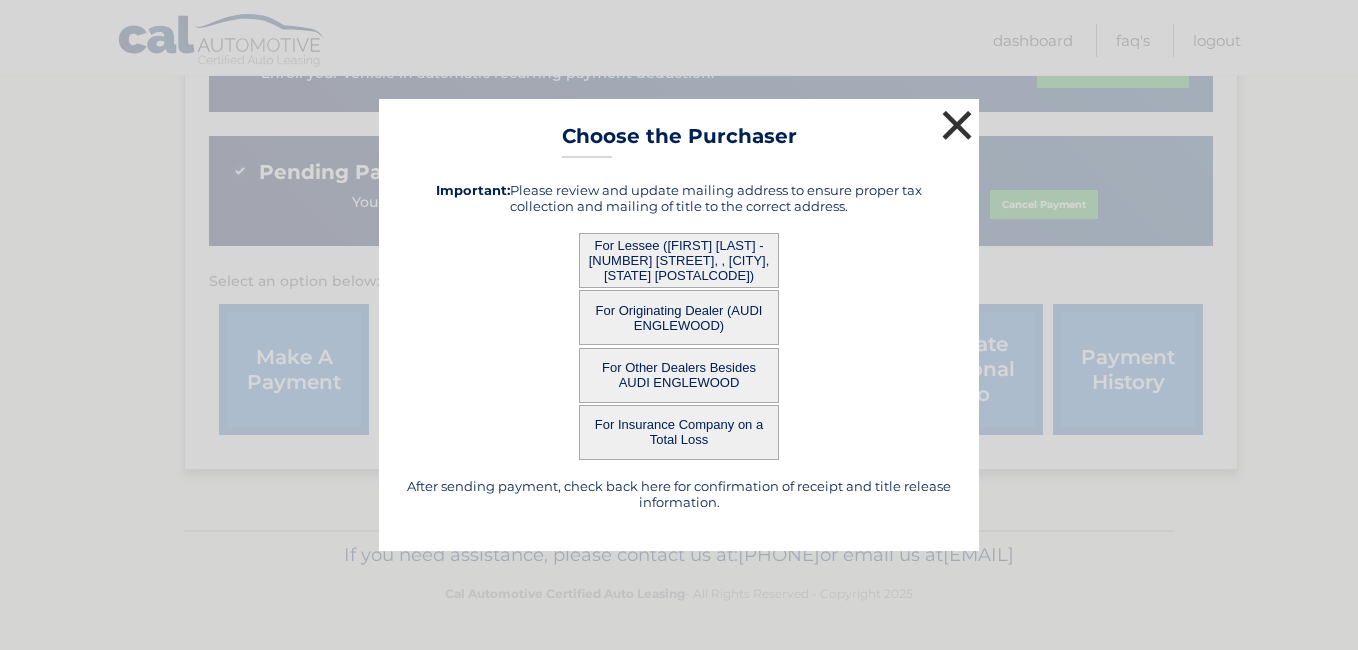 click on "×" at bounding box center (957, 125) 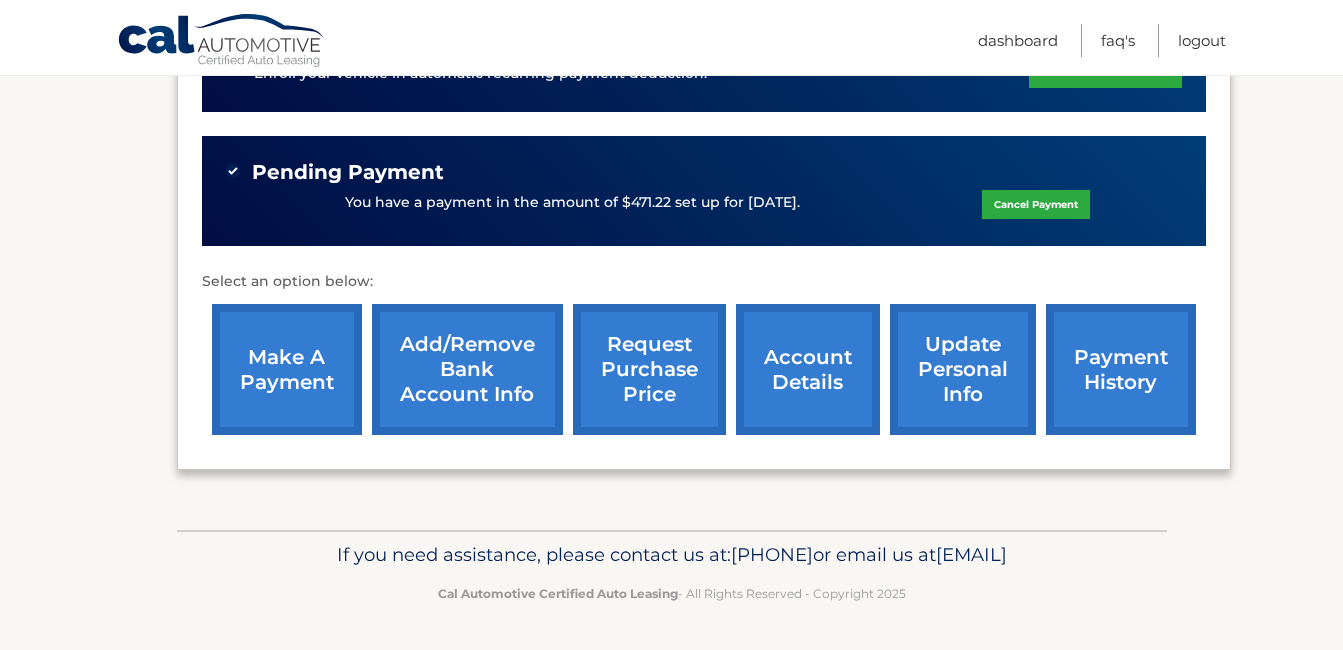 click on "account details" at bounding box center (808, 369) 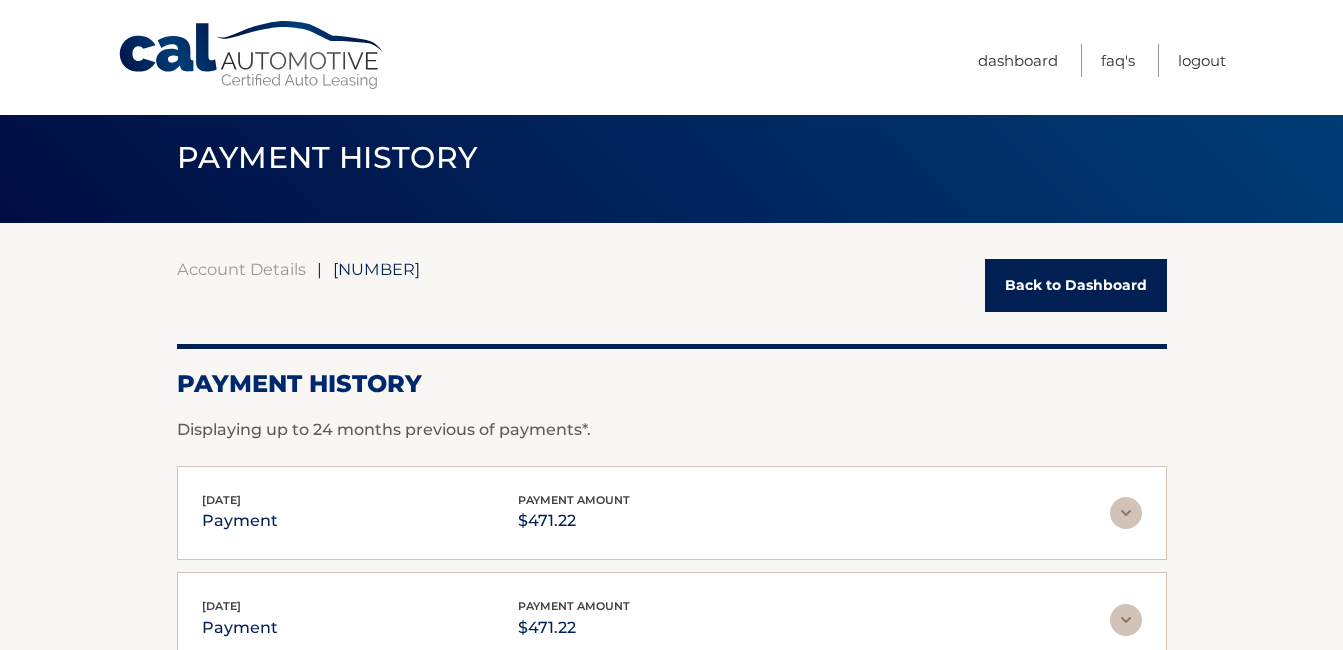 scroll, scrollTop: 0, scrollLeft: 0, axis: both 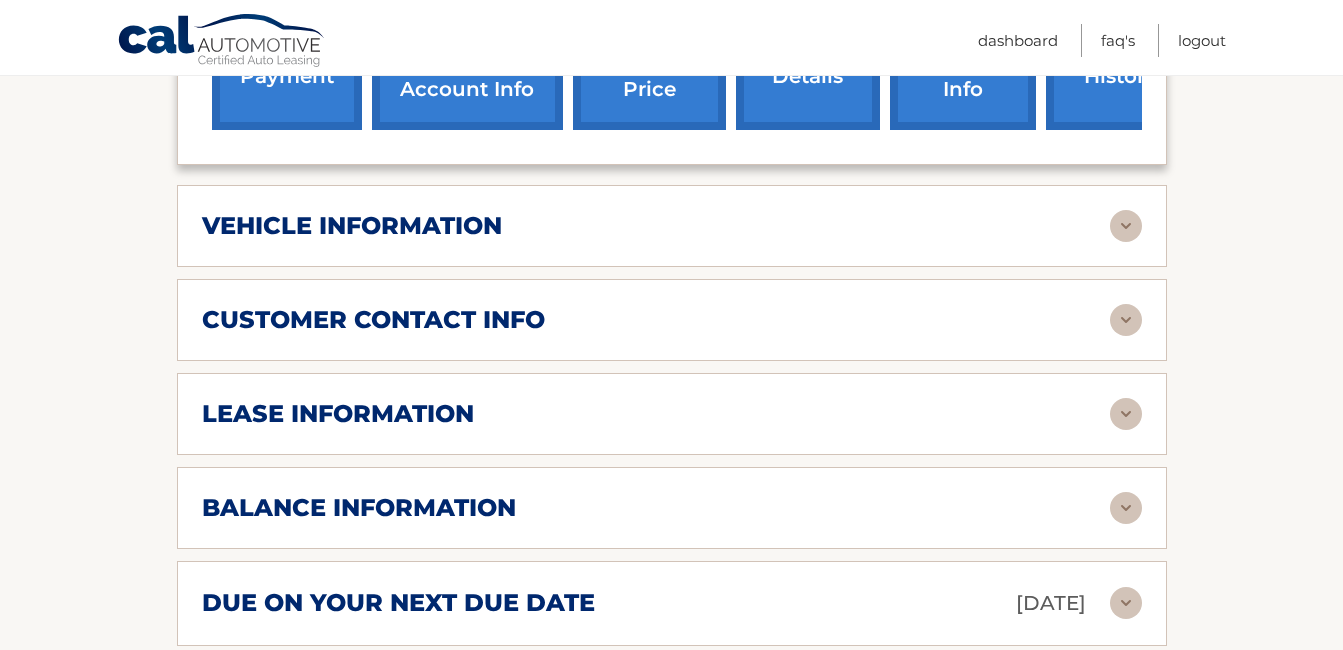 click at bounding box center (1126, 414) 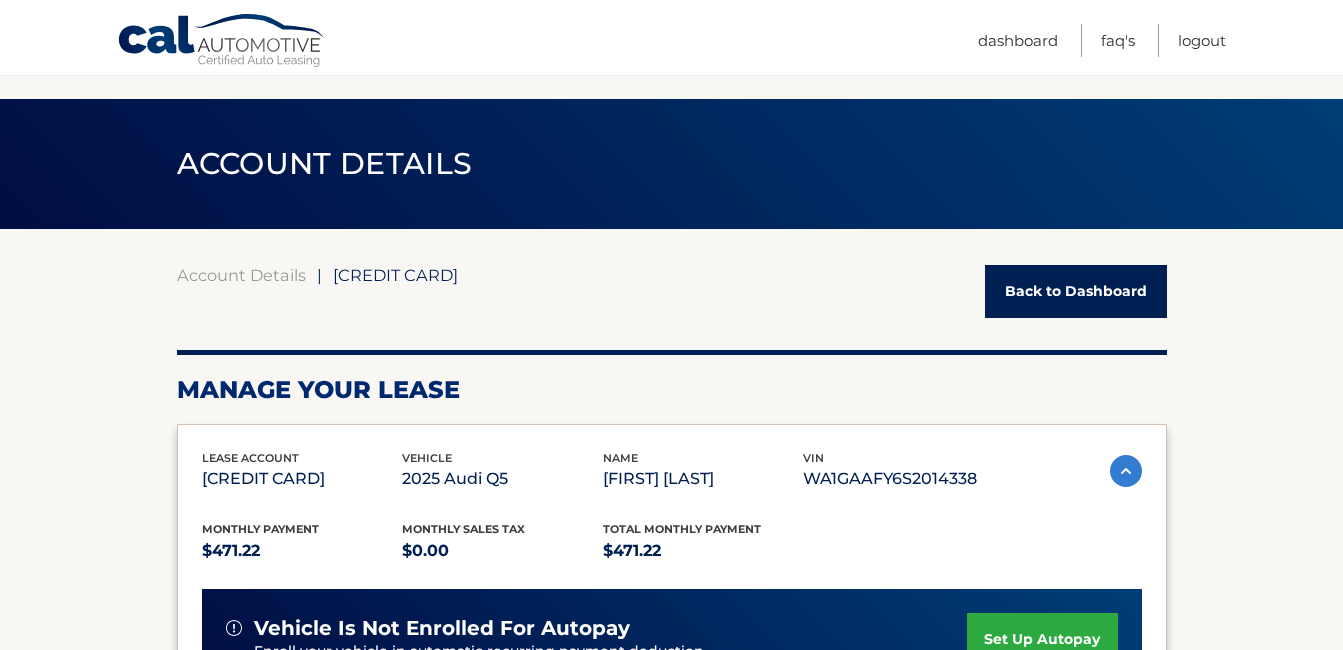 scroll, scrollTop: 0, scrollLeft: 0, axis: both 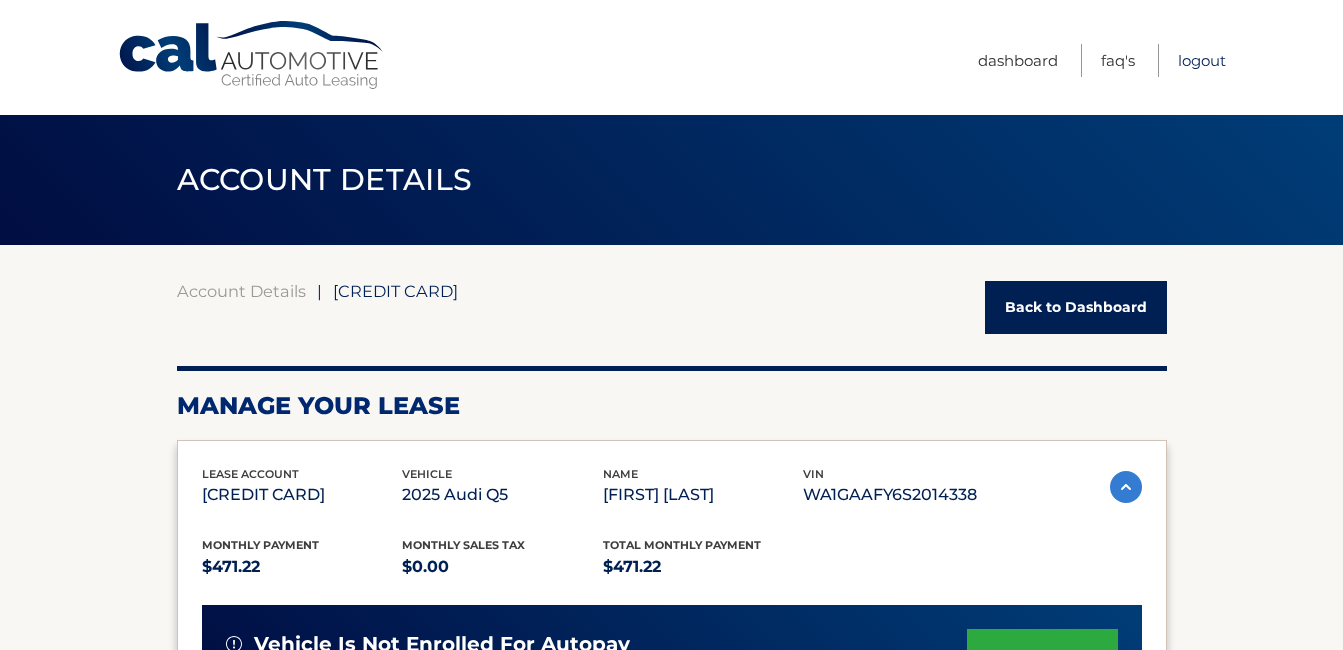 click on "Logout" at bounding box center (1202, 60) 